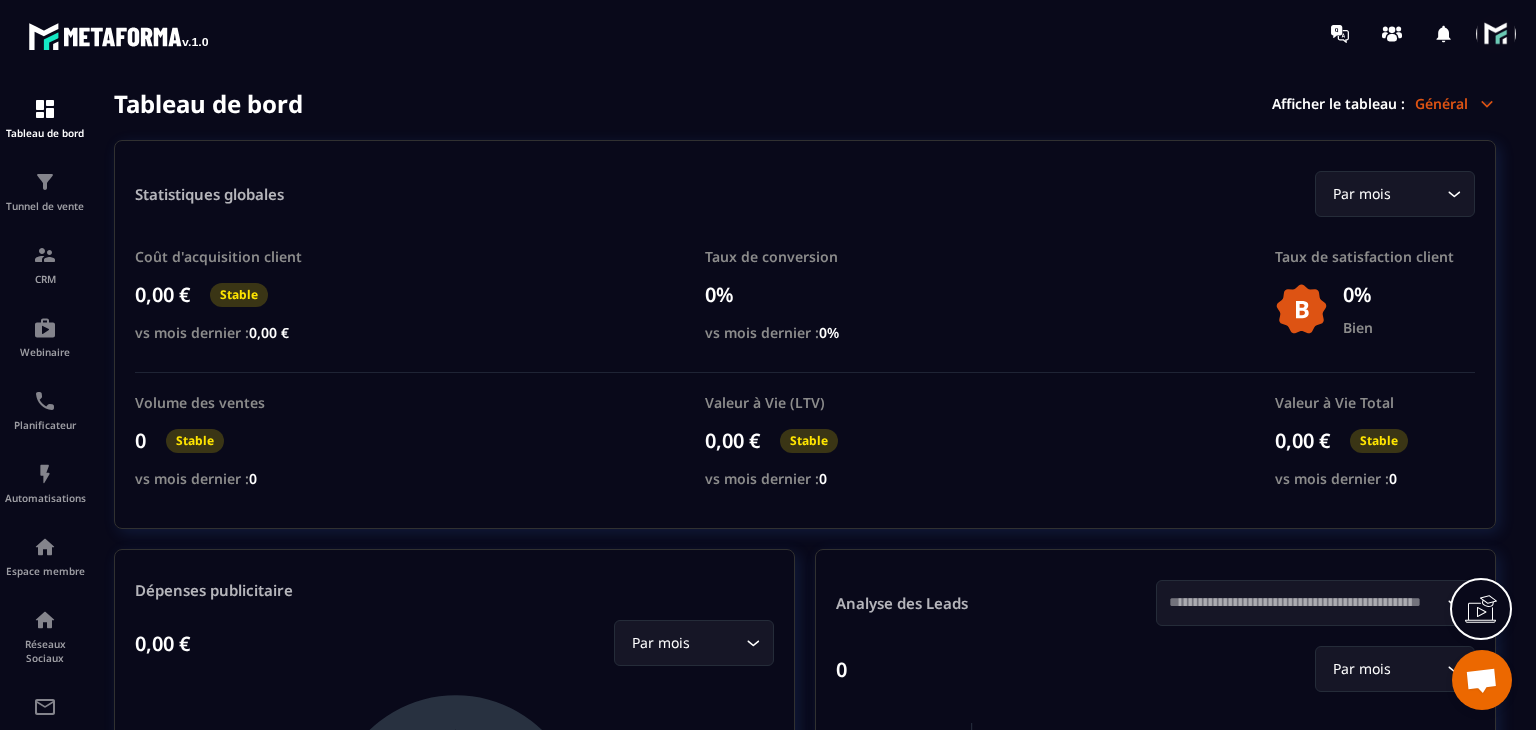 scroll, scrollTop: 0, scrollLeft: 0, axis: both 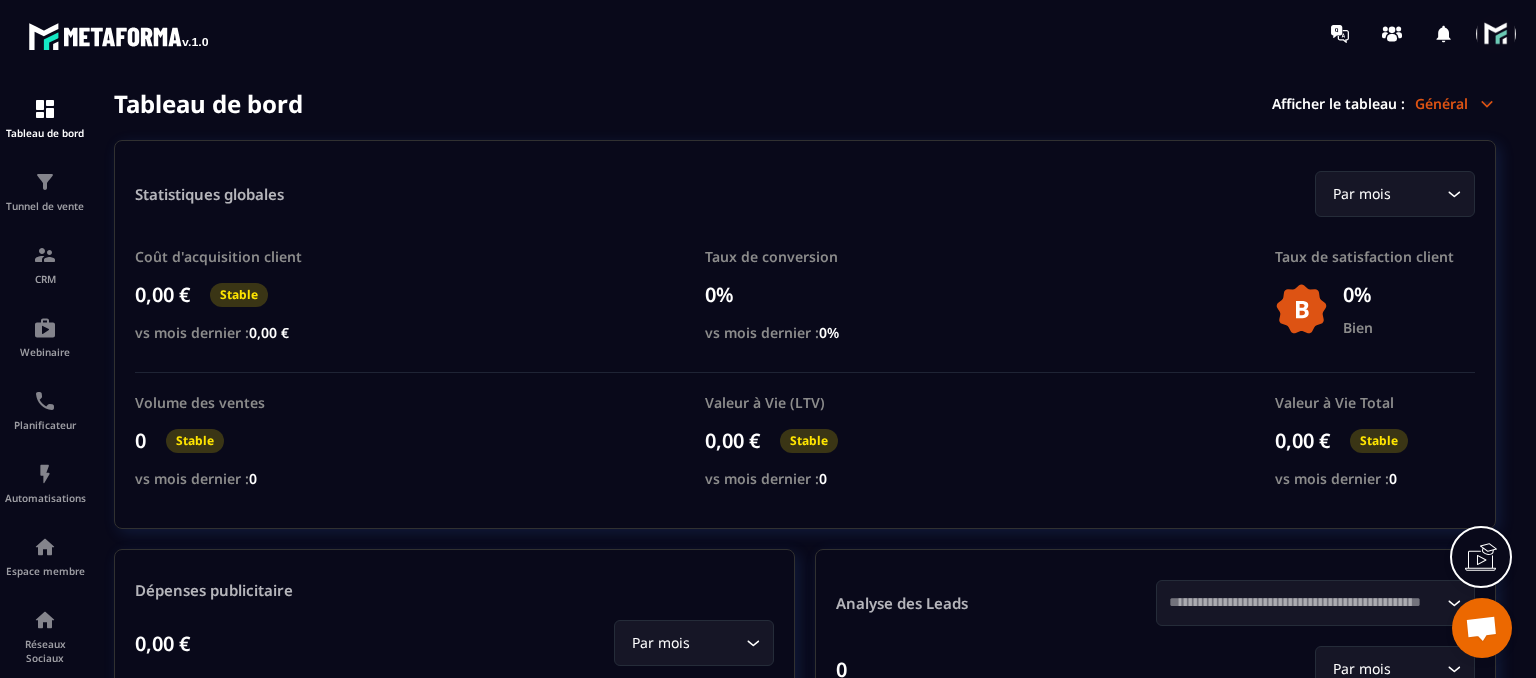click at bounding box center (1496, 34) 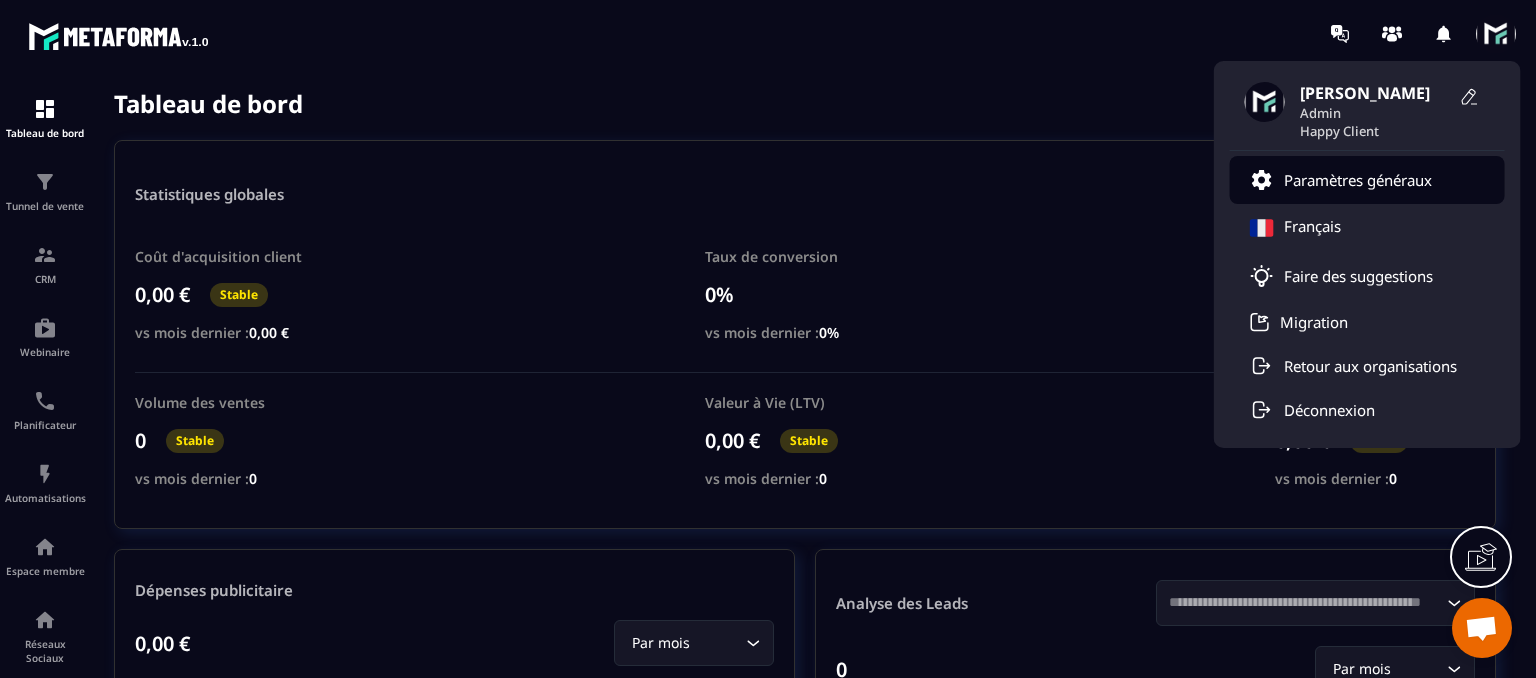click on "Paramètres généraux" at bounding box center [1358, 180] 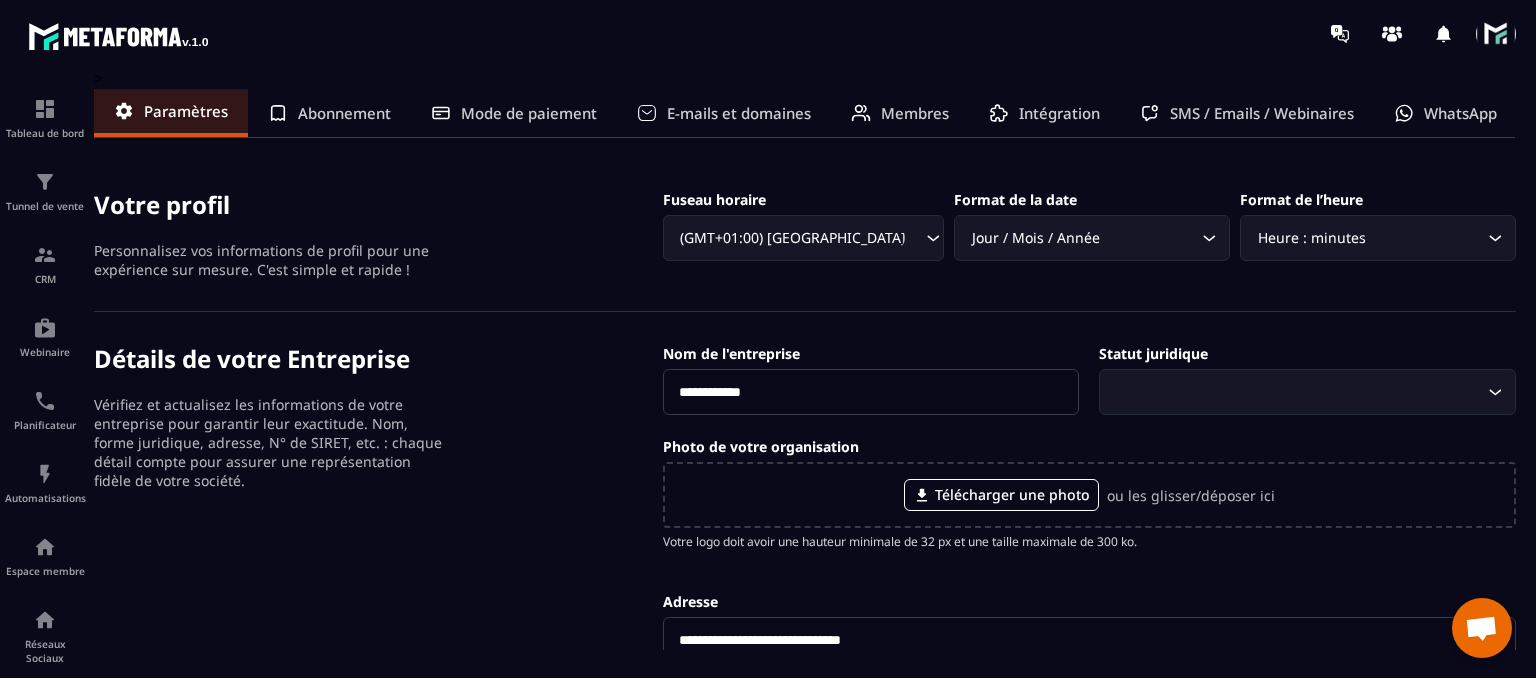 click at bounding box center (1496, 34) 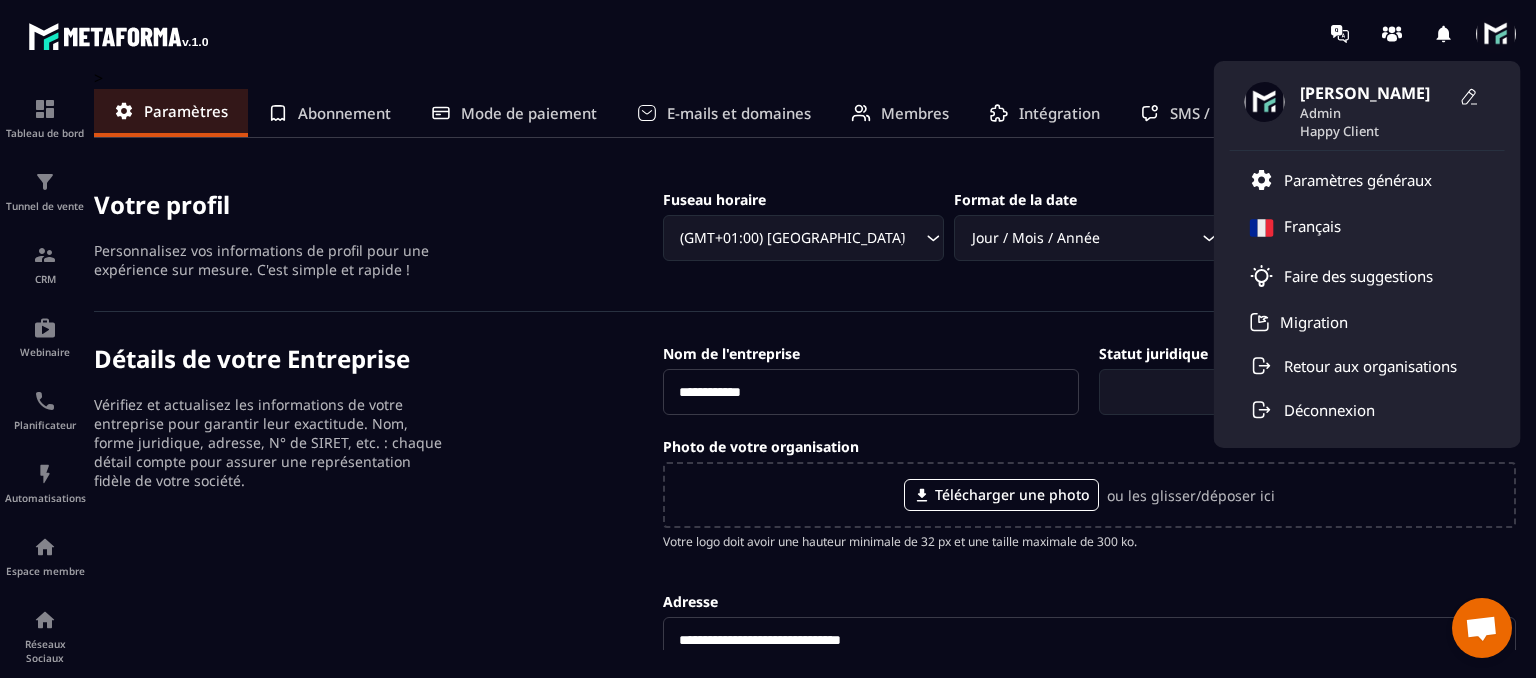 click on "**********" at bounding box center [805, 759] 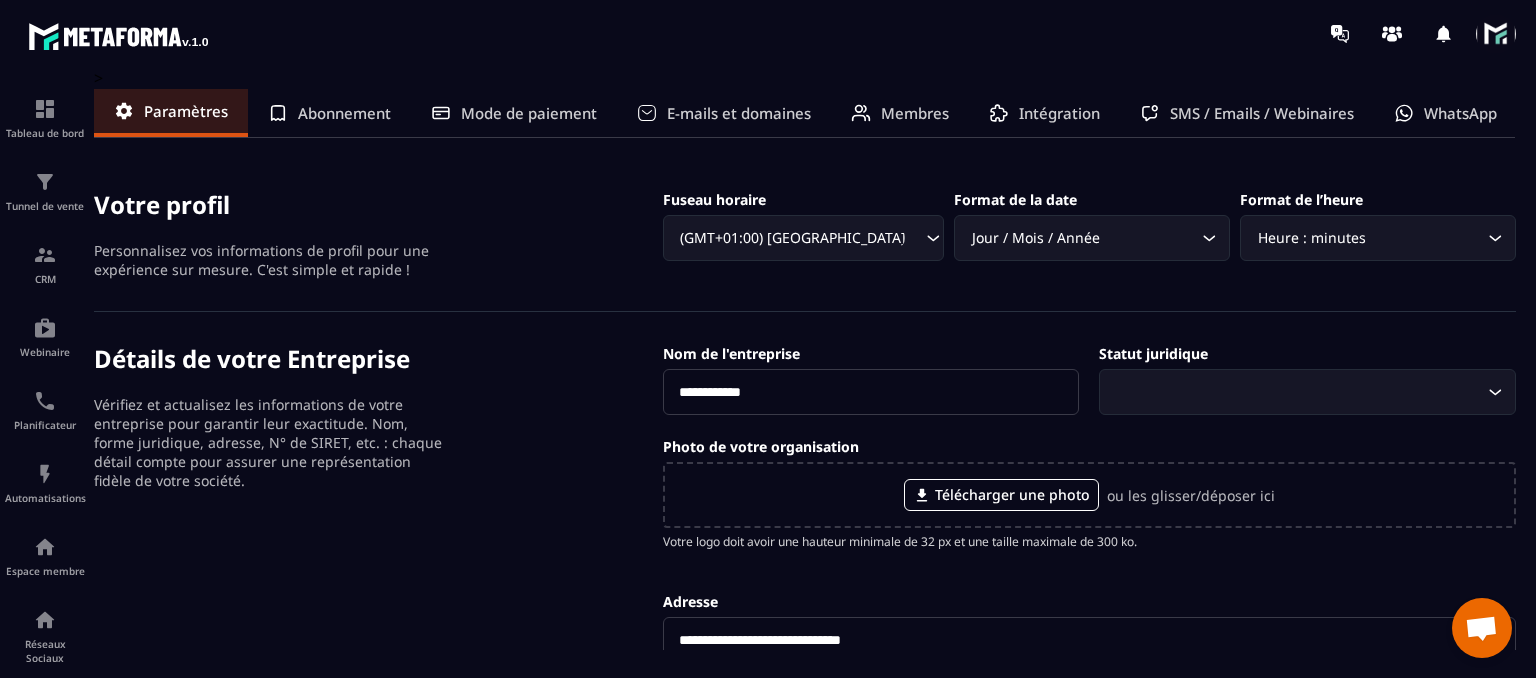click on "Mode de paiement" at bounding box center [529, 113] 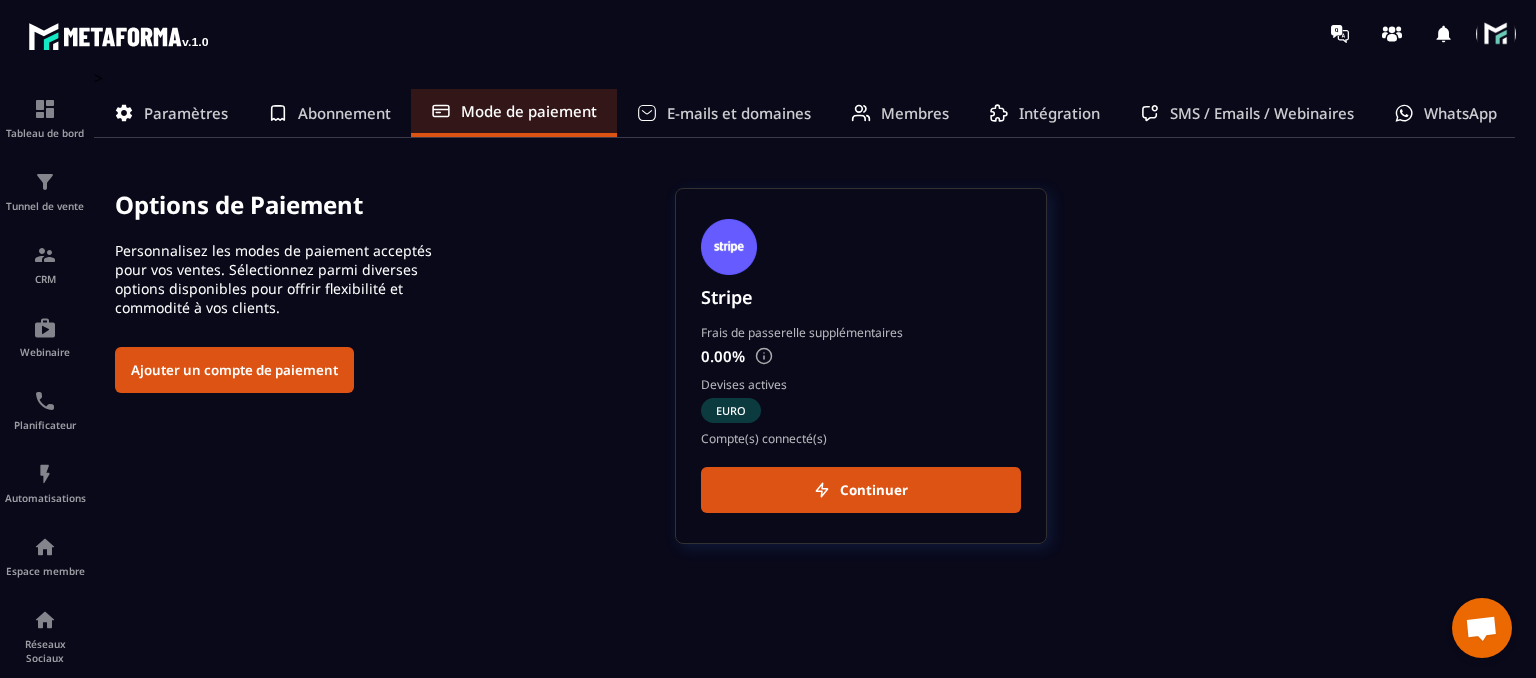 click on "Continuer" 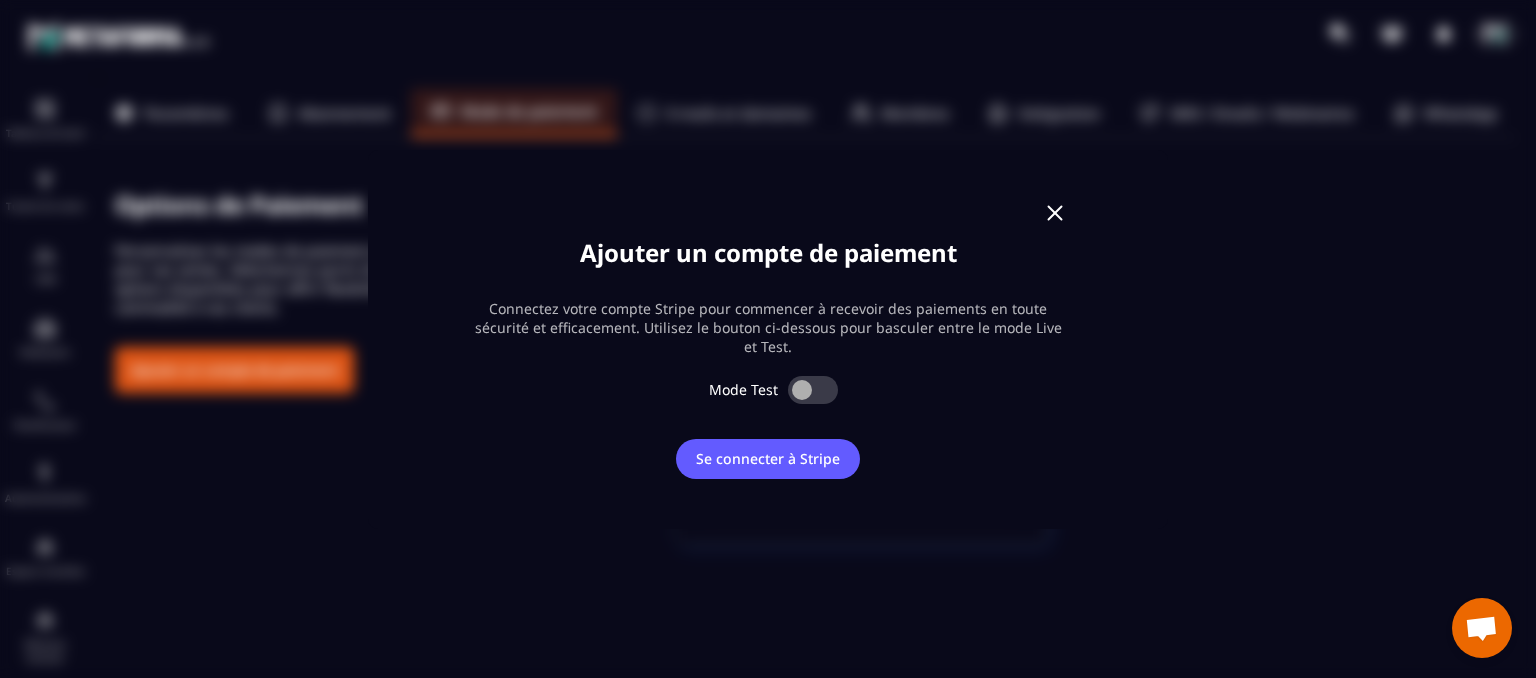 click on "Ajouter un compte de paiement Connectez votre compte Stripe pour commencer à recevoir des paiements en toute sécurité et efficacement. Utilisez le bouton ci-dessous pour basculer entre le mode Live et Test. Mode Test Se connecter à Stripe" at bounding box center (768, 339) 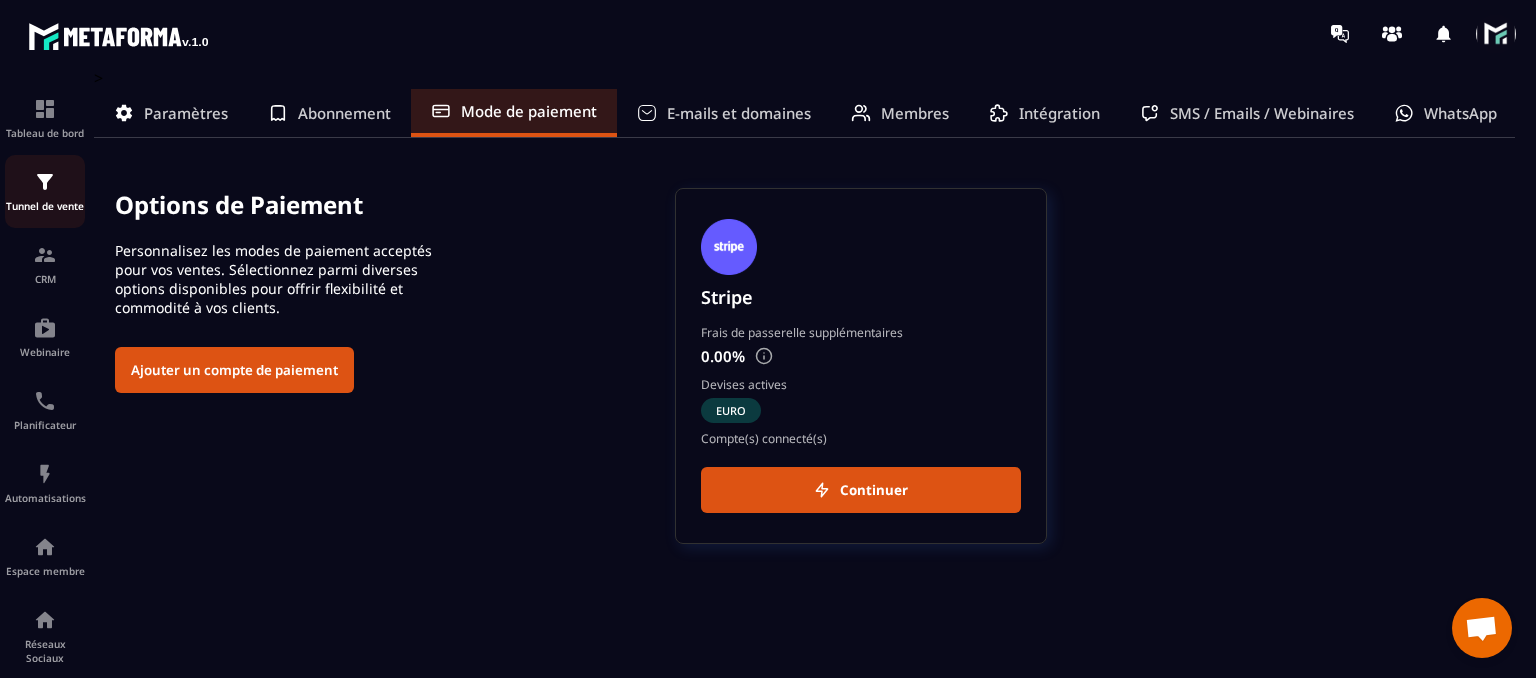 click on "Tunnel de vente" at bounding box center (45, 206) 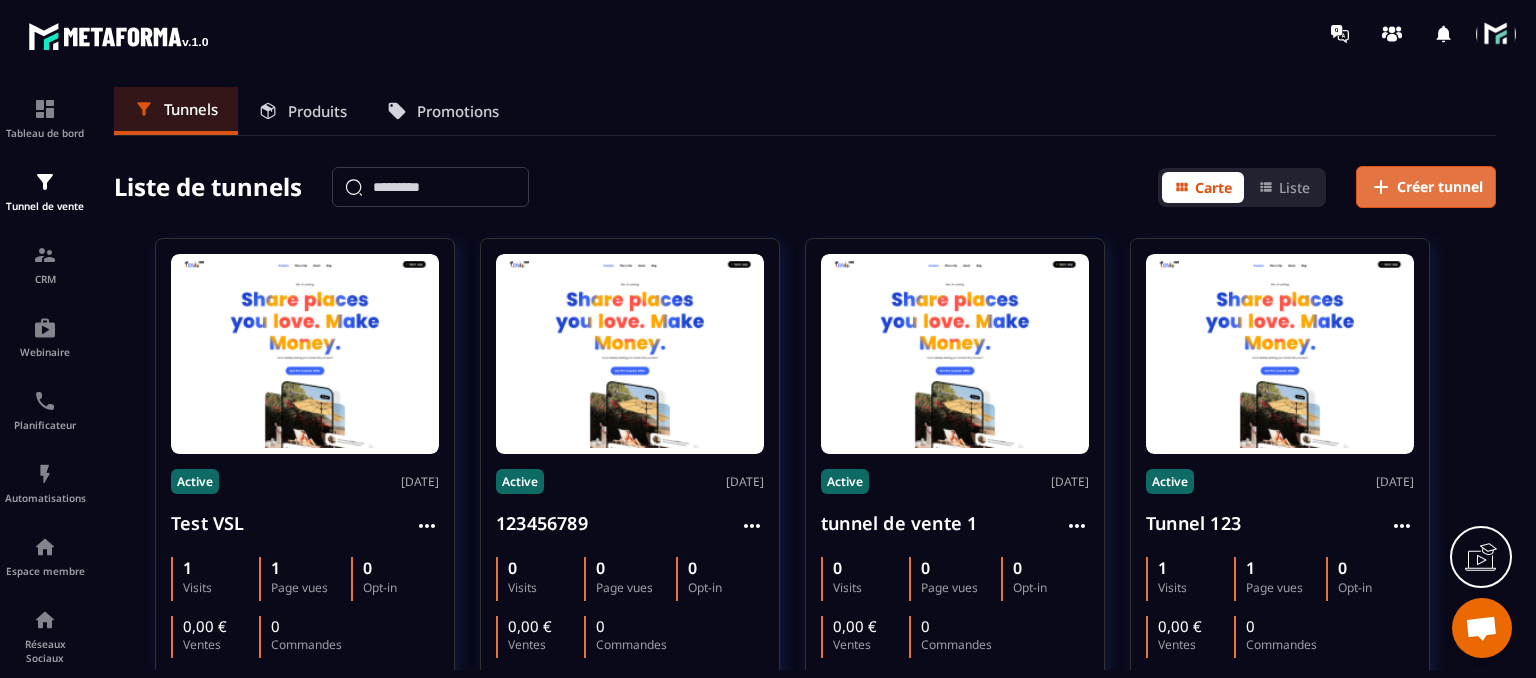 click 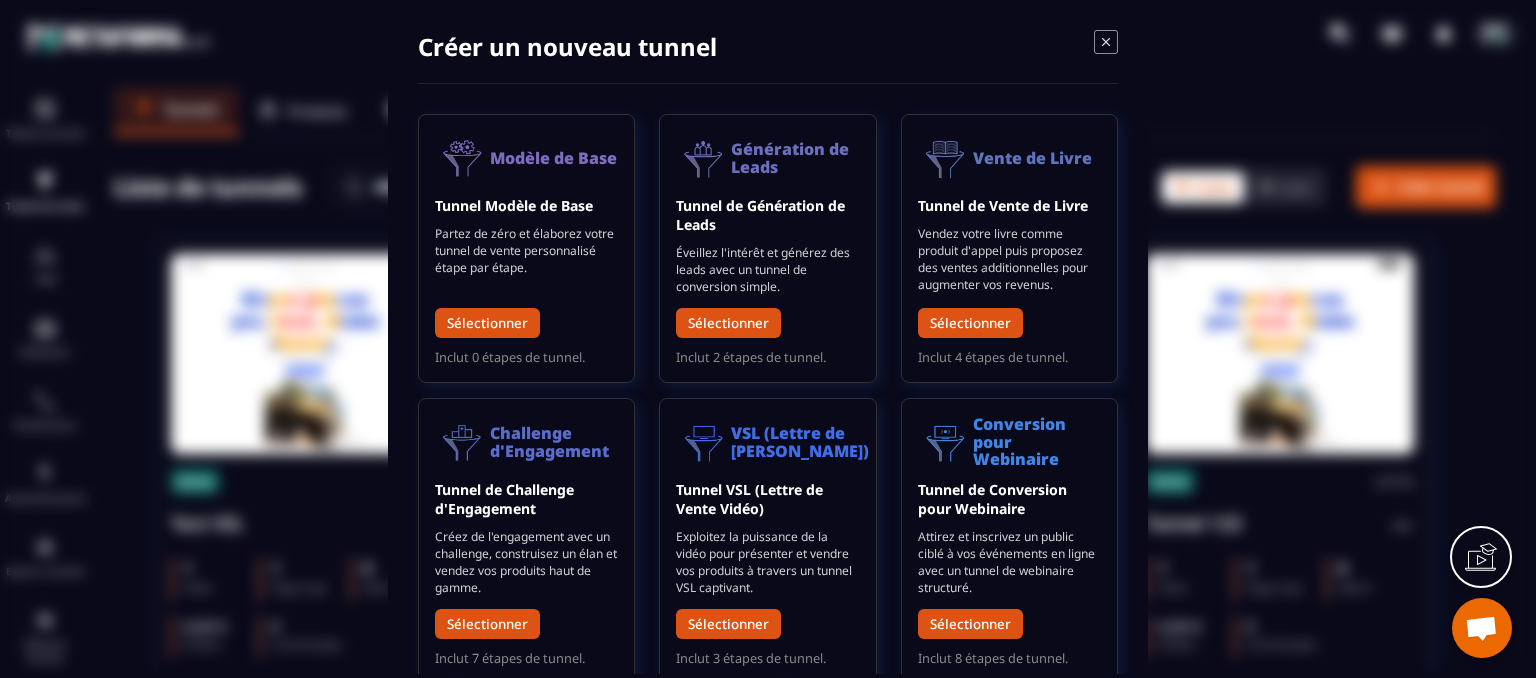scroll, scrollTop: 0, scrollLeft: 0, axis: both 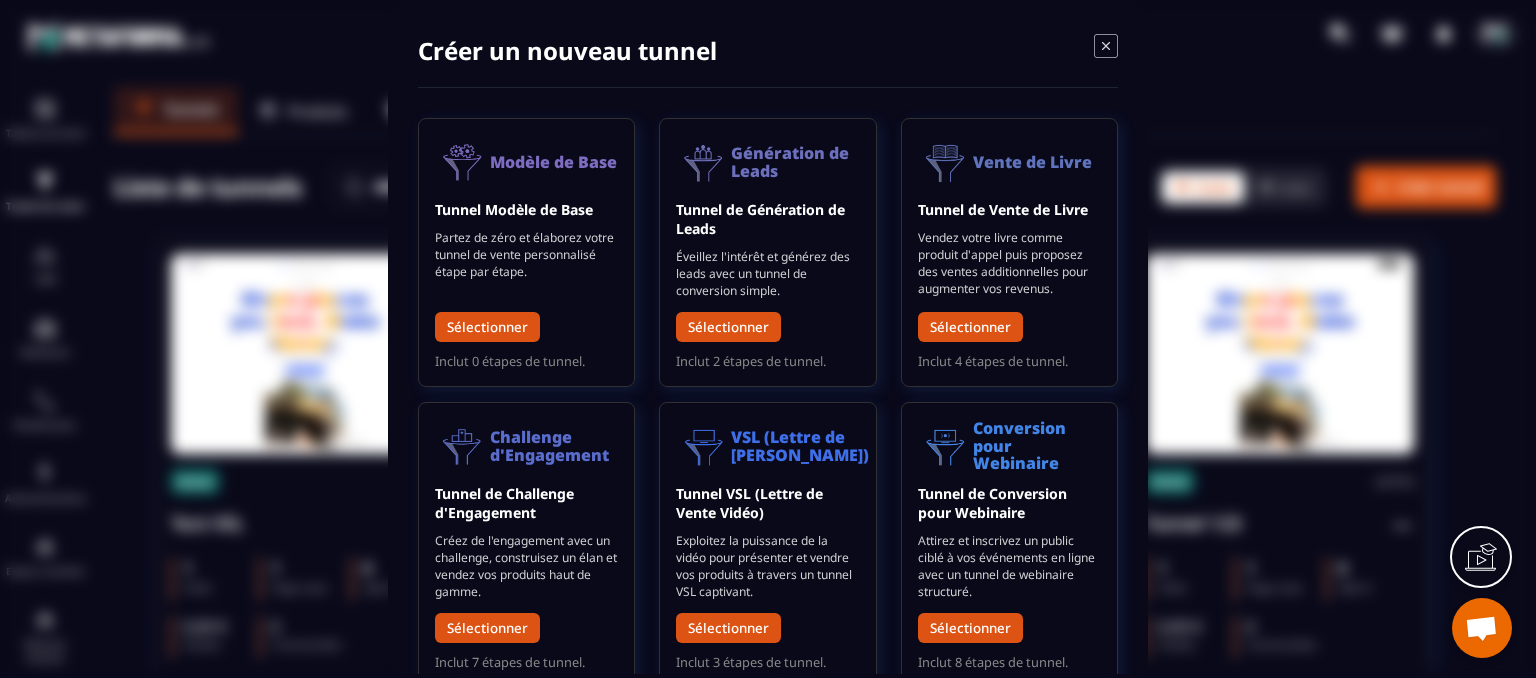 click at bounding box center [768, 339] 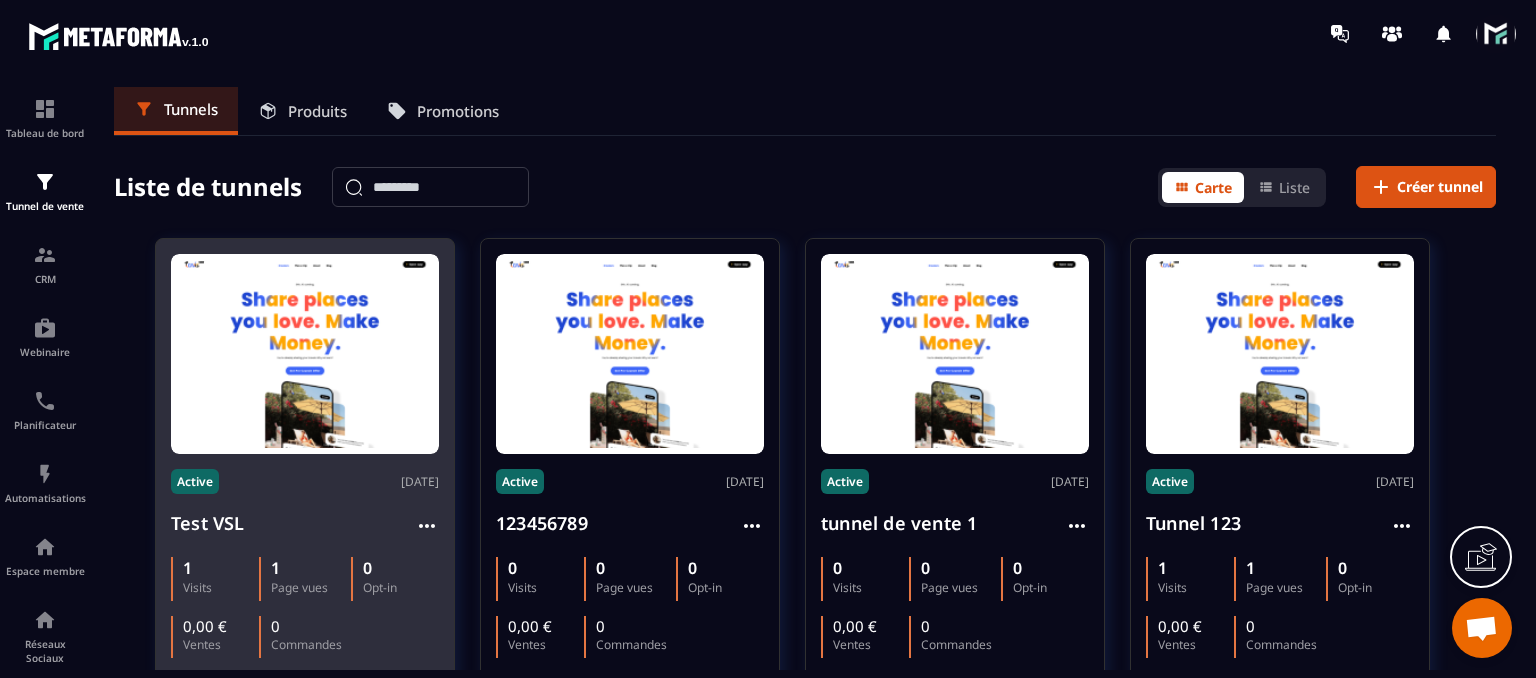 click on "Test VSL" at bounding box center (305, 525) 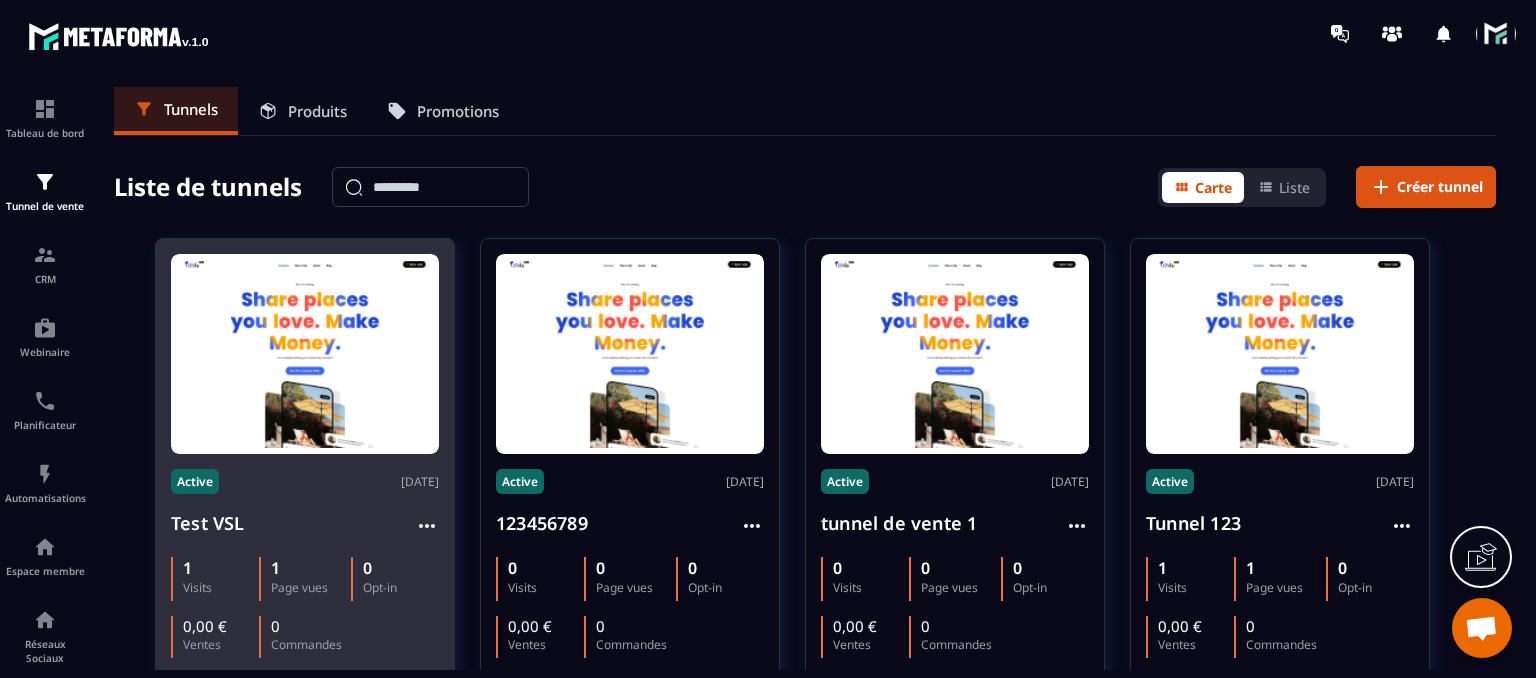 click on "Test VSL" at bounding box center [208, 523] 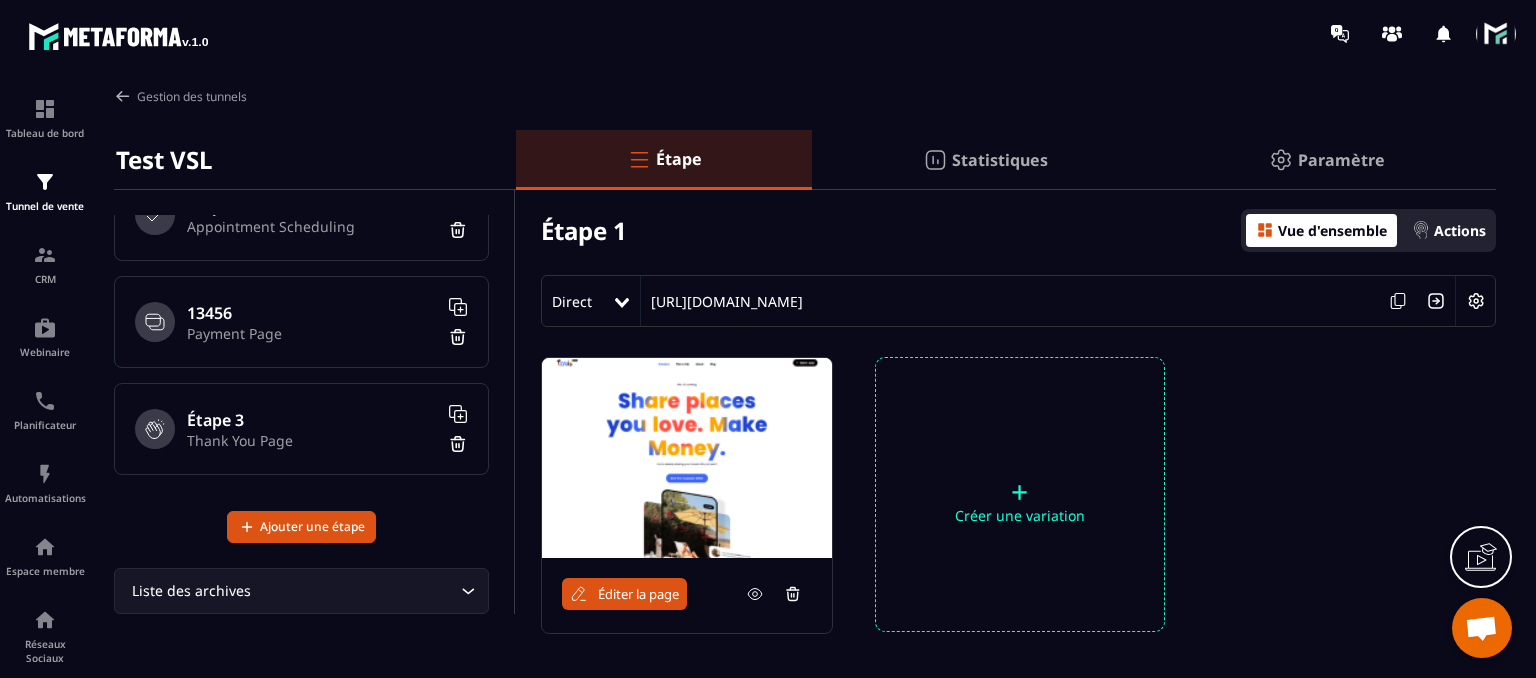 scroll, scrollTop: 200, scrollLeft: 0, axis: vertical 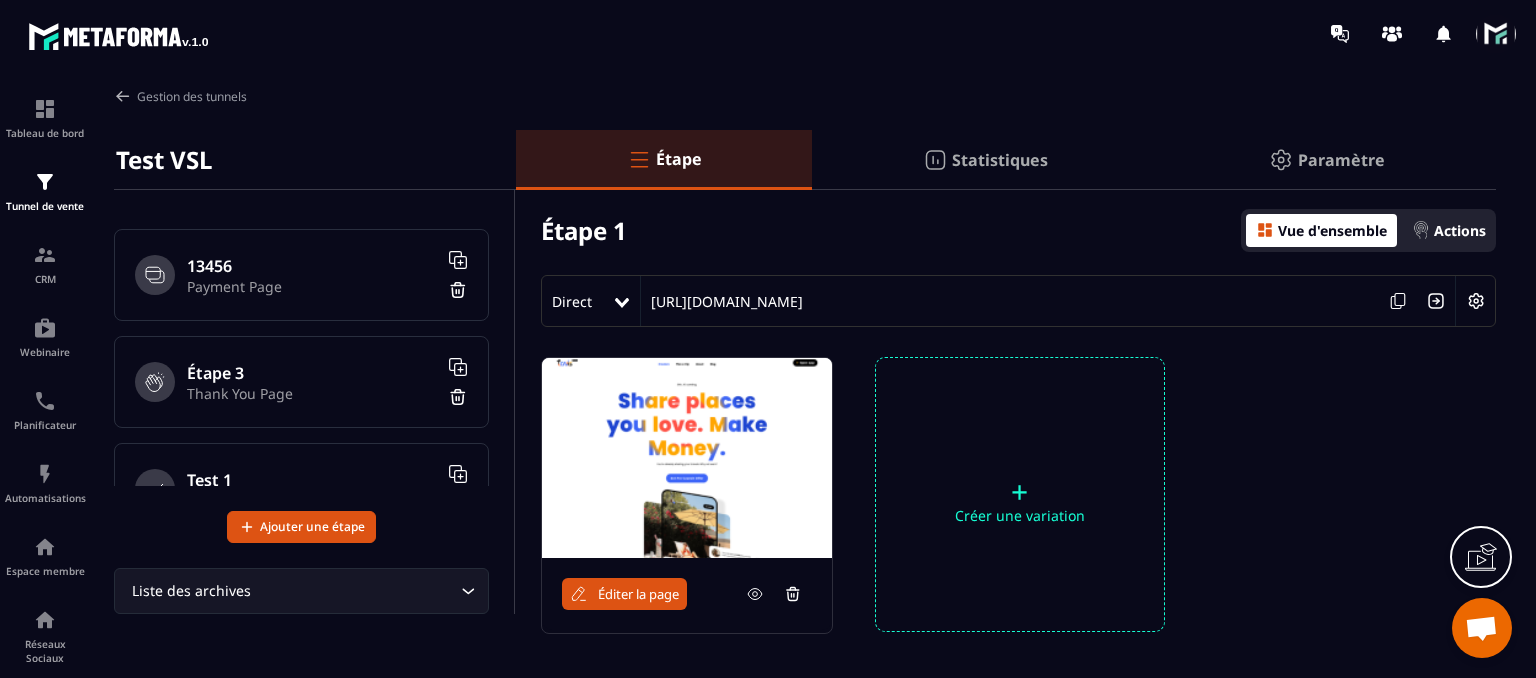 click on "Éditer la page" at bounding box center [638, 594] 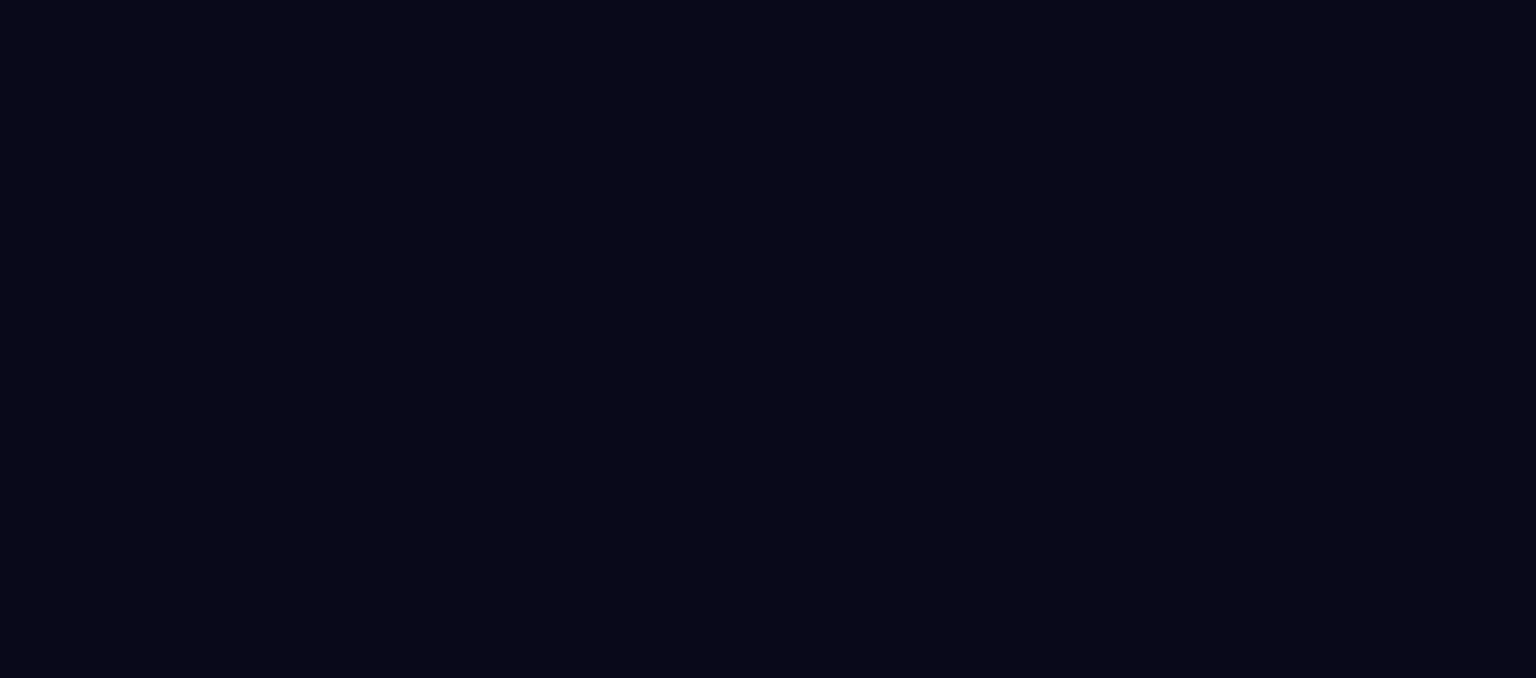 scroll, scrollTop: 0, scrollLeft: 0, axis: both 